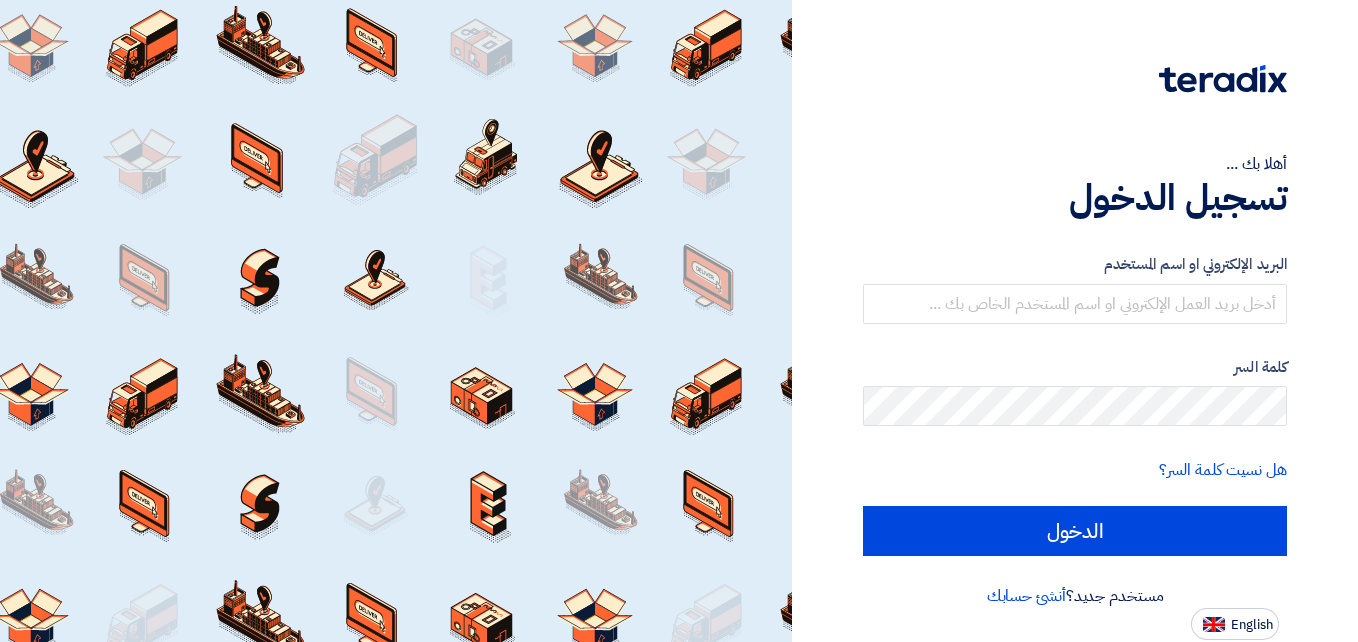 scroll, scrollTop: 0, scrollLeft: 0, axis: both 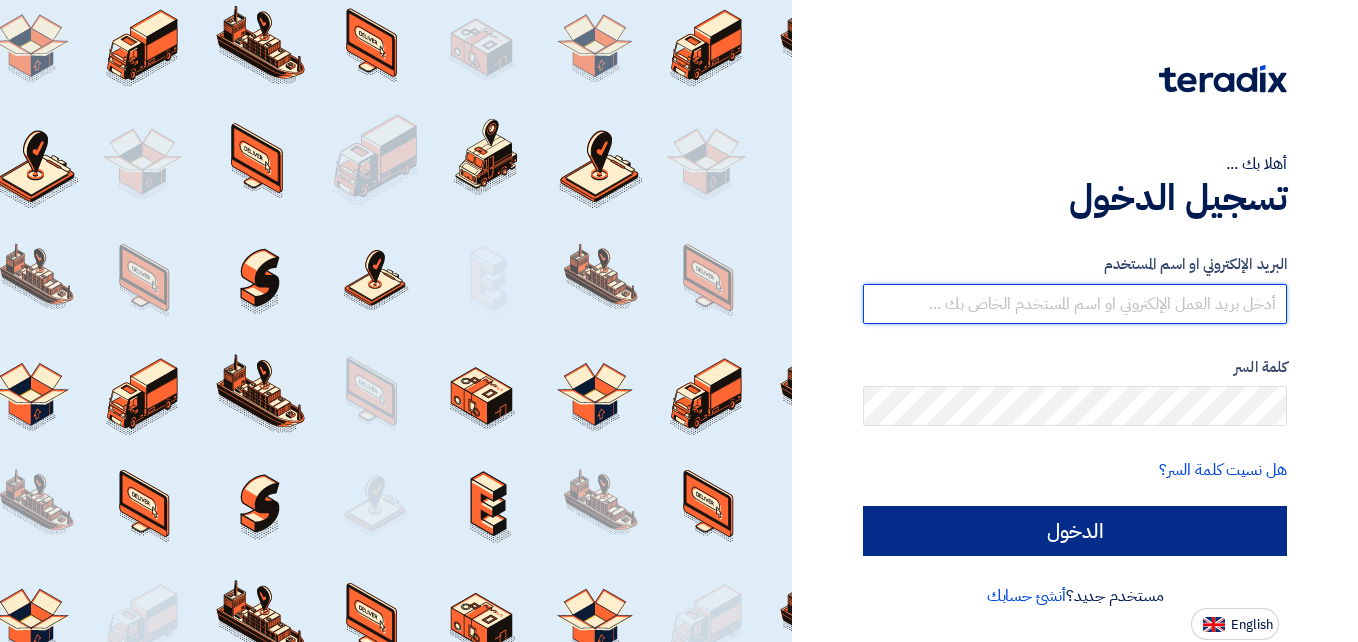 type on "[EMAIL]" 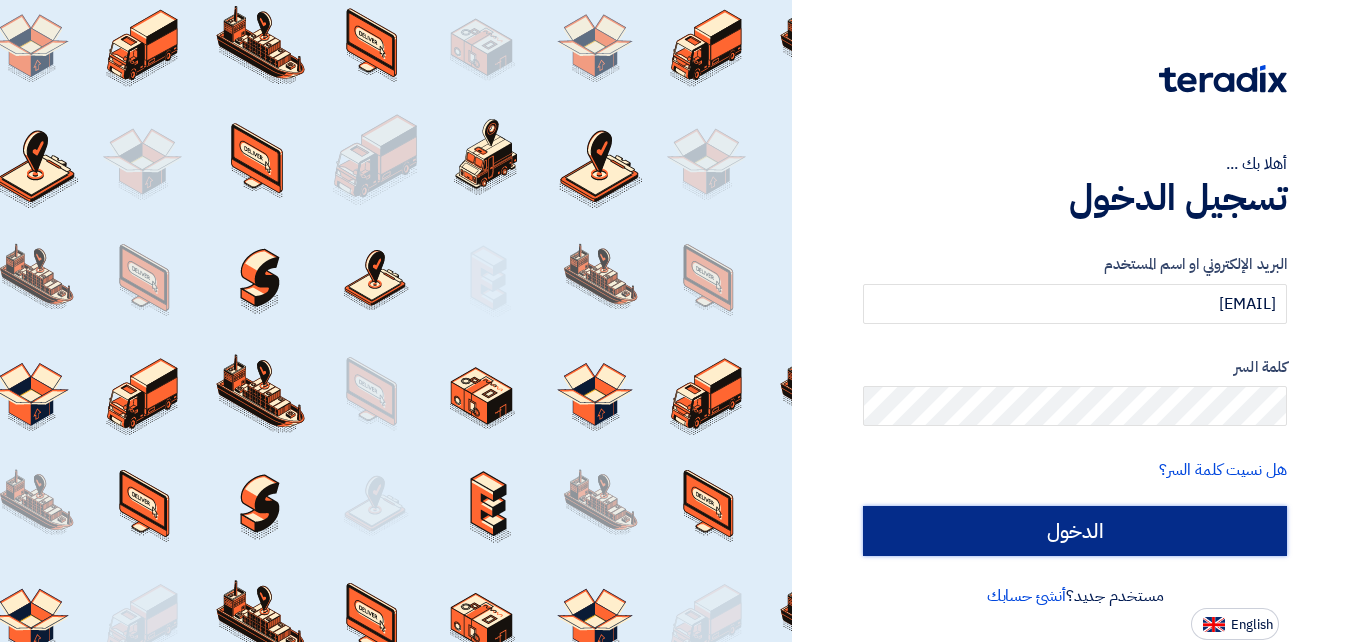 click on "الدخول" 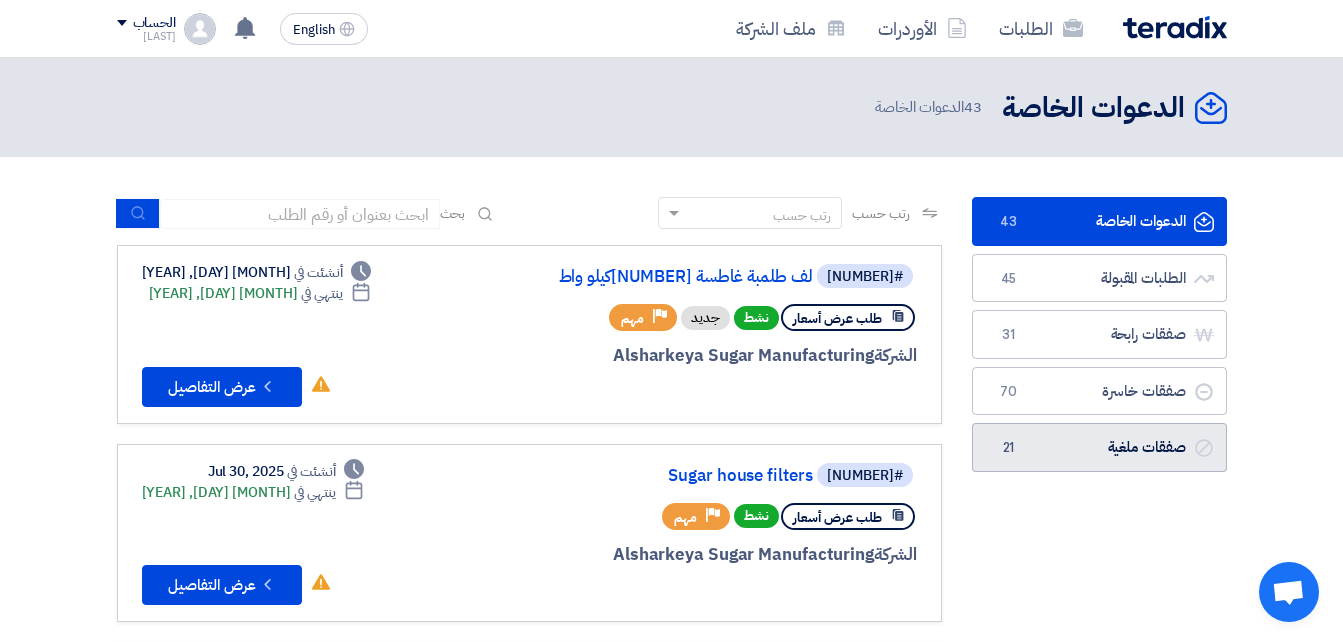 click on "صفقات ملغى
صفقات ملغى
[NUMBER]" 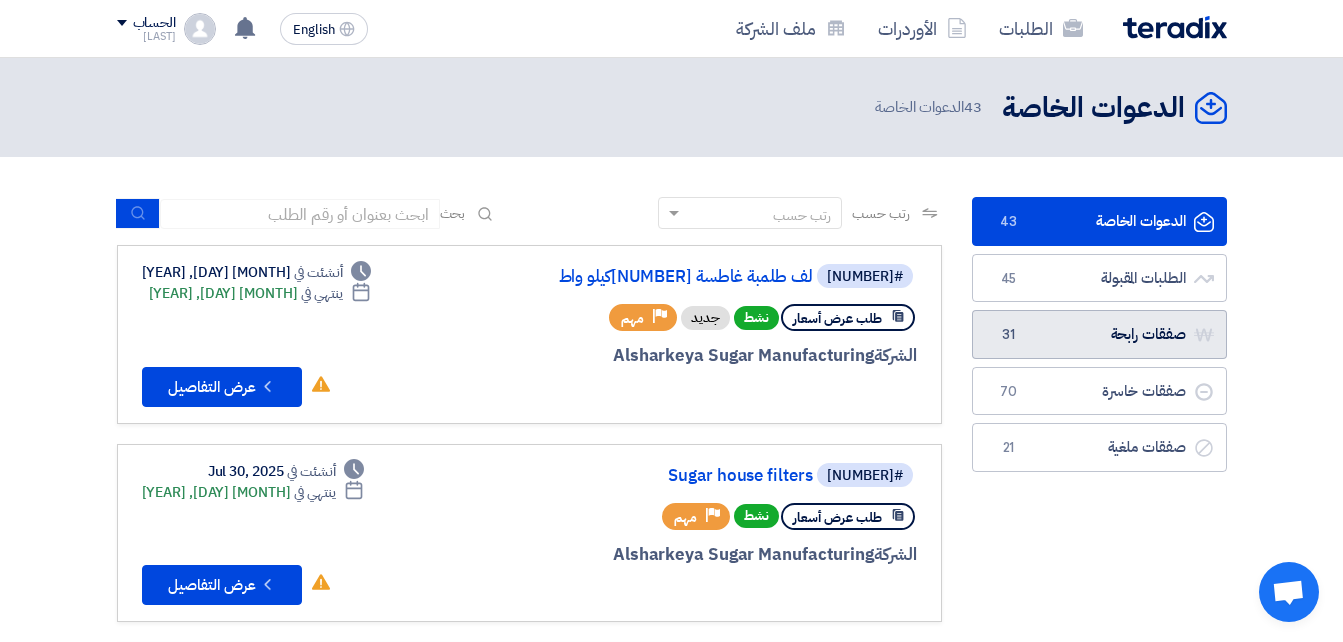 click on "صفقات رابحة
صفقات رابحة
[NUMBER]" 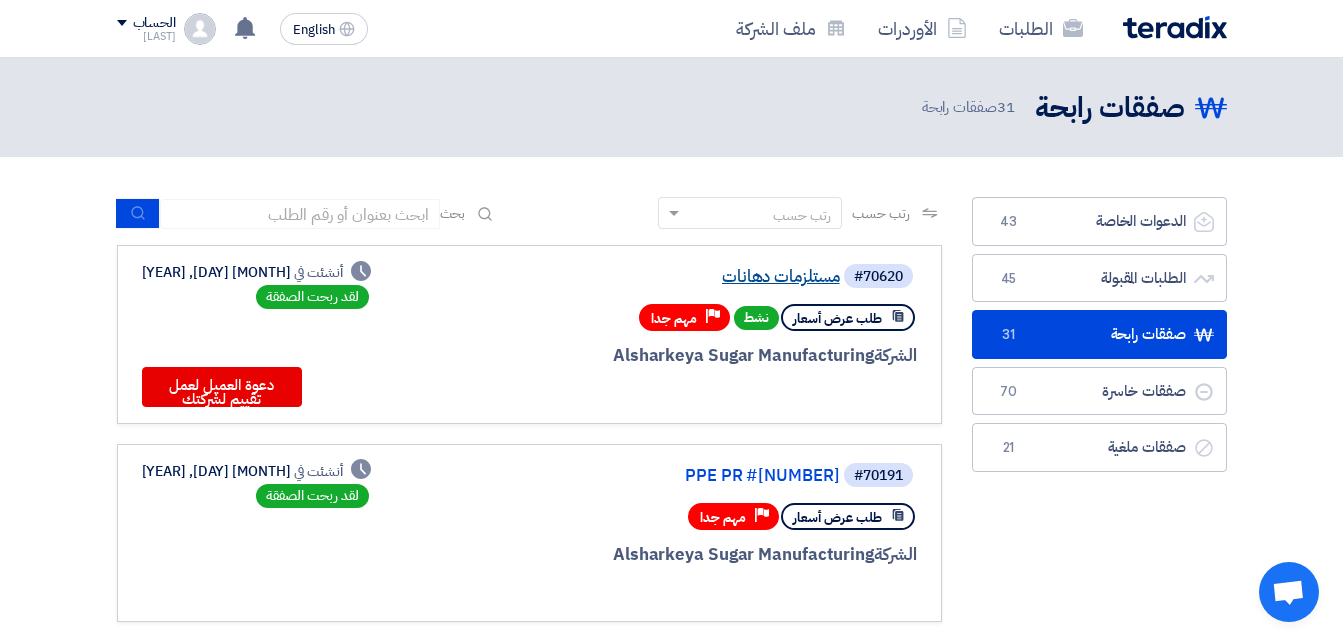 click on "مستلزمات دهانات" 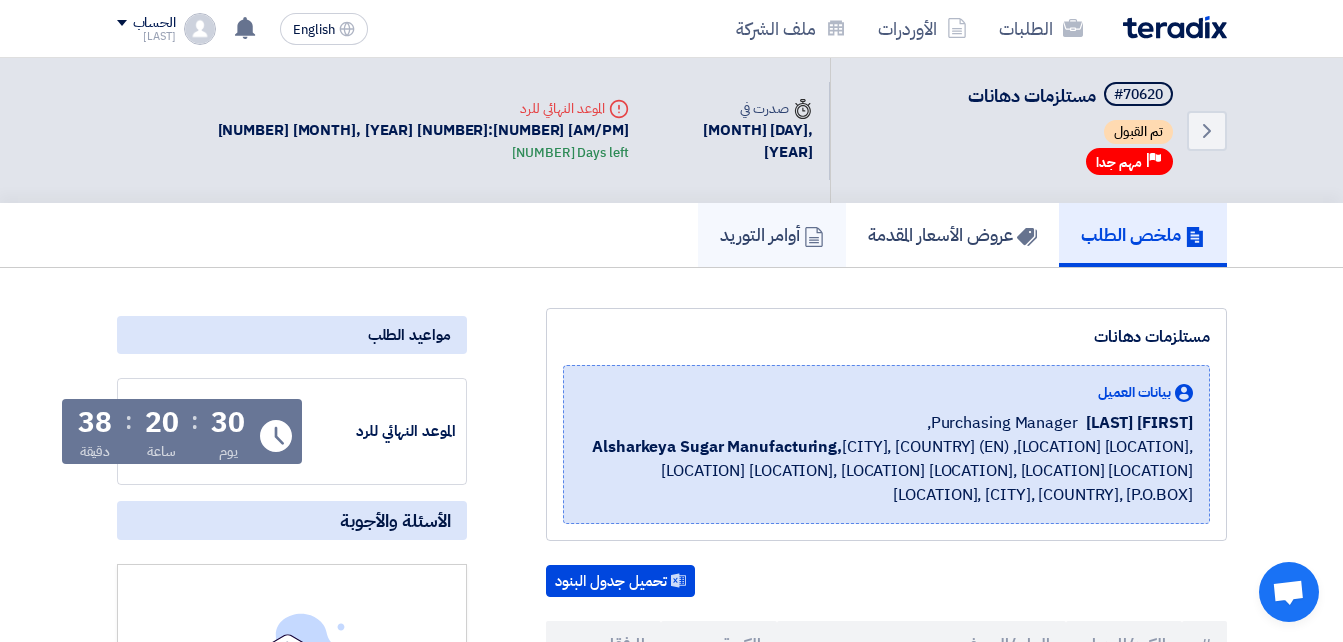 click on "أوامر التوريد" 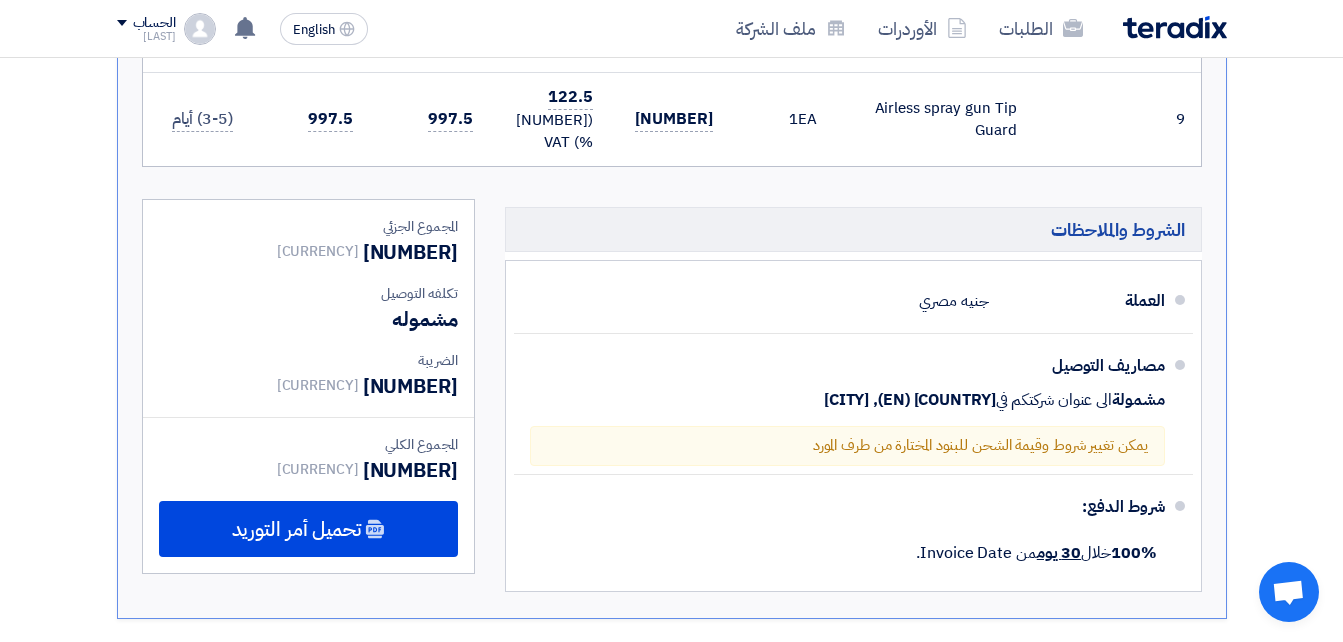scroll, scrollTop: 1600, scrollLeft: 0, axis: vertical 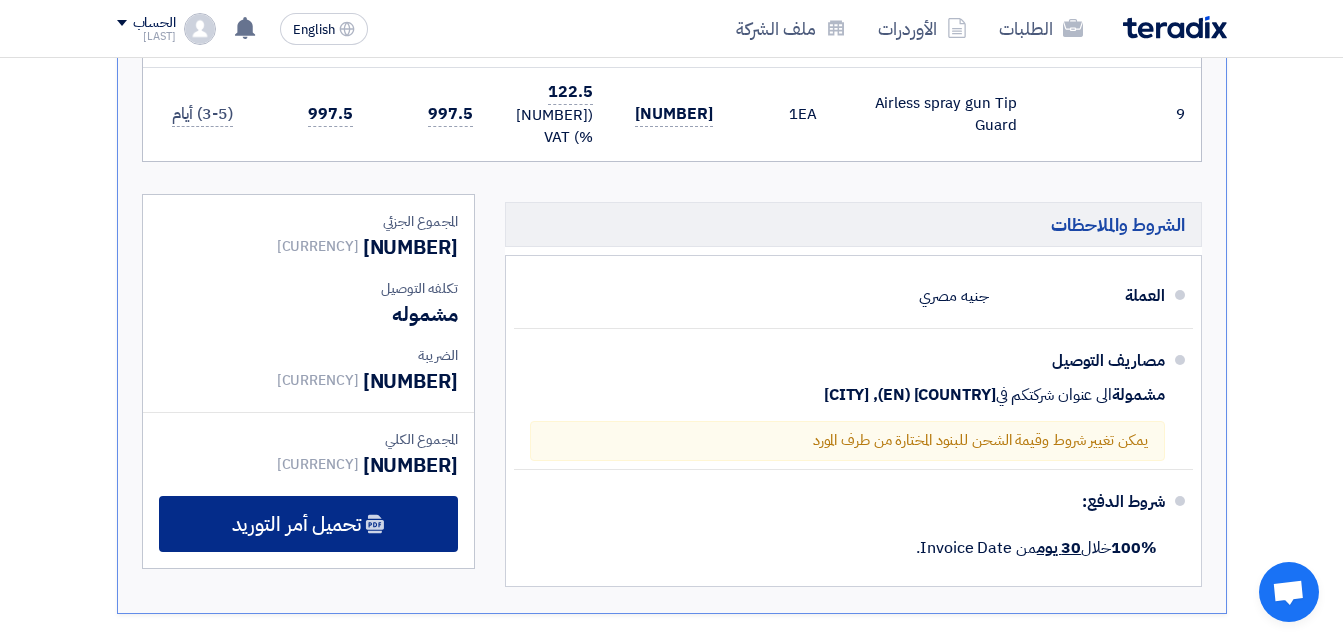 click on "تحميل أمر التوريد" at bounding box center [296, 524] 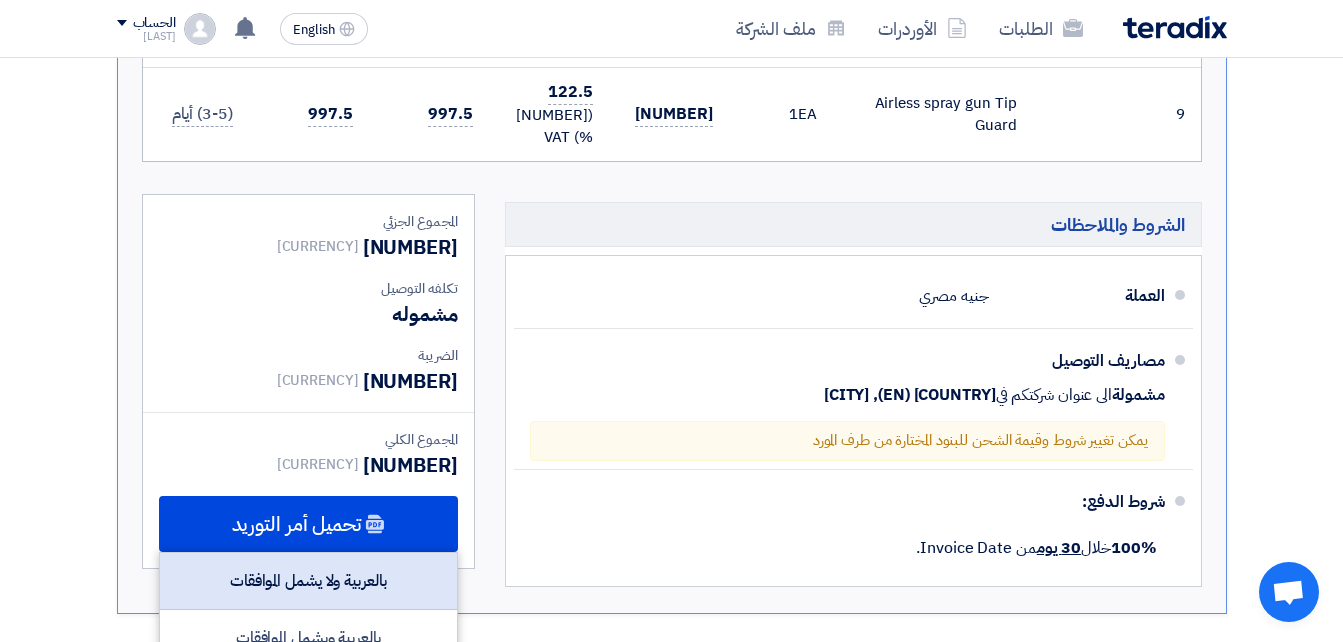 click on "بالعربية ولا يشمل الموافقات" at bounding box center (308, 581) 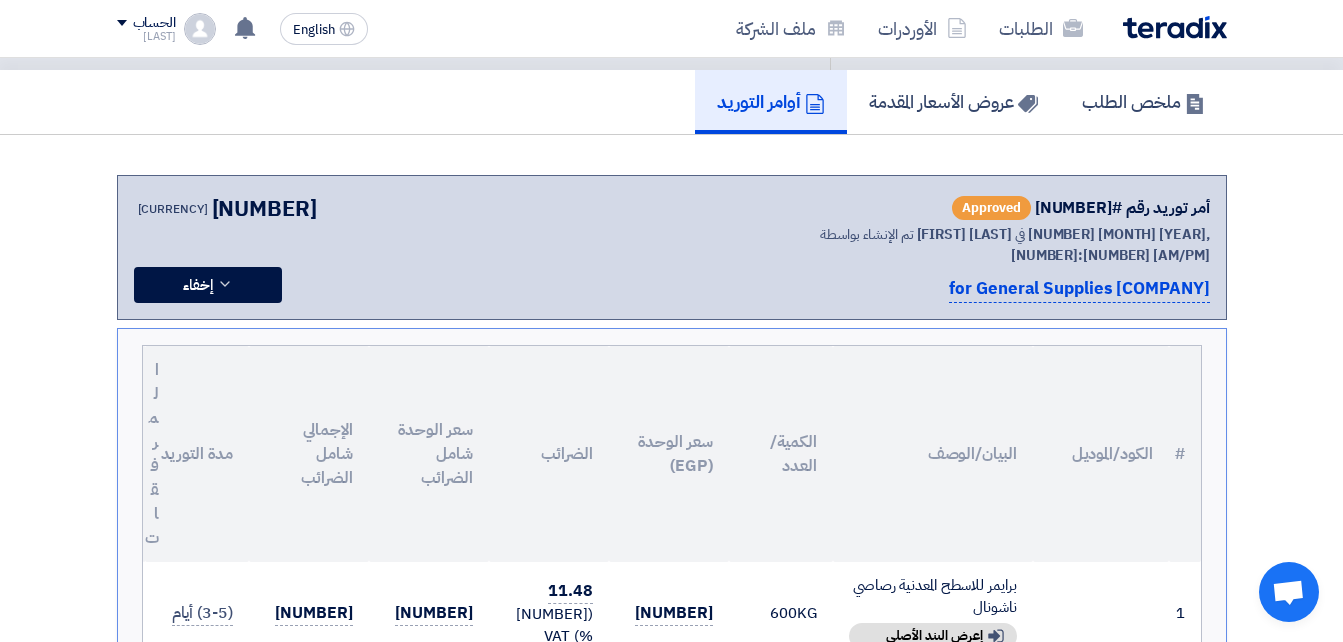 scroll, scrollTop: 0, scrollLeft: 0, axis: both 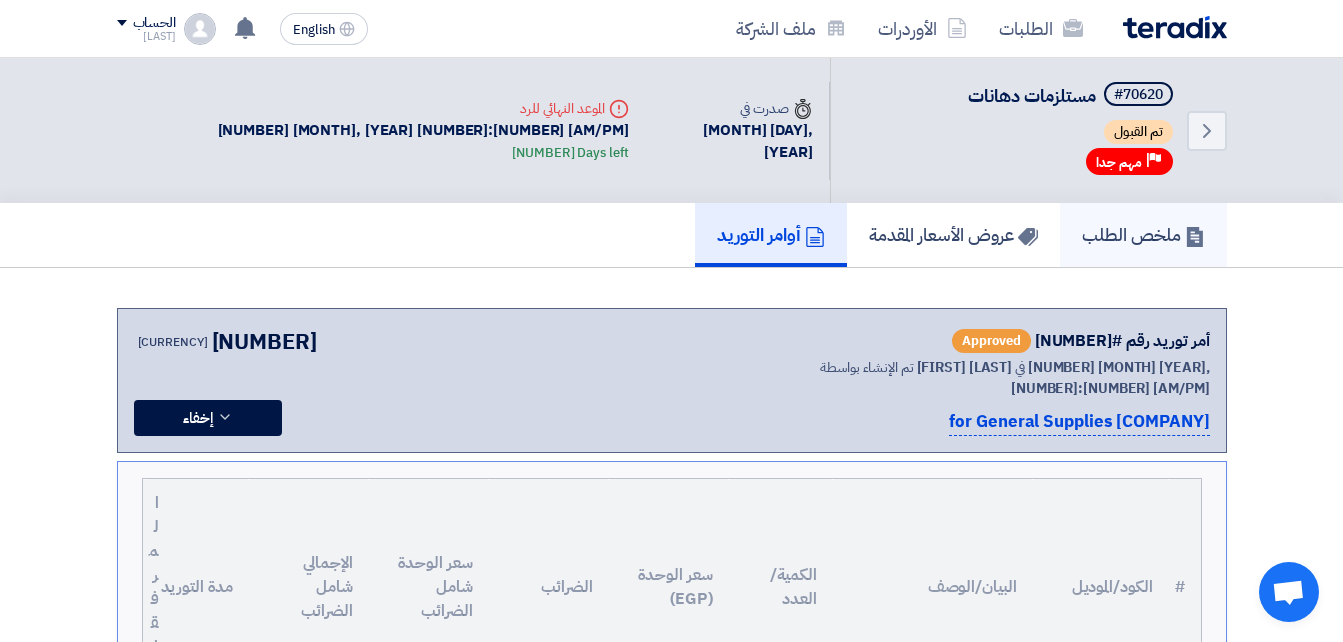 click on "ملخص الطلب" 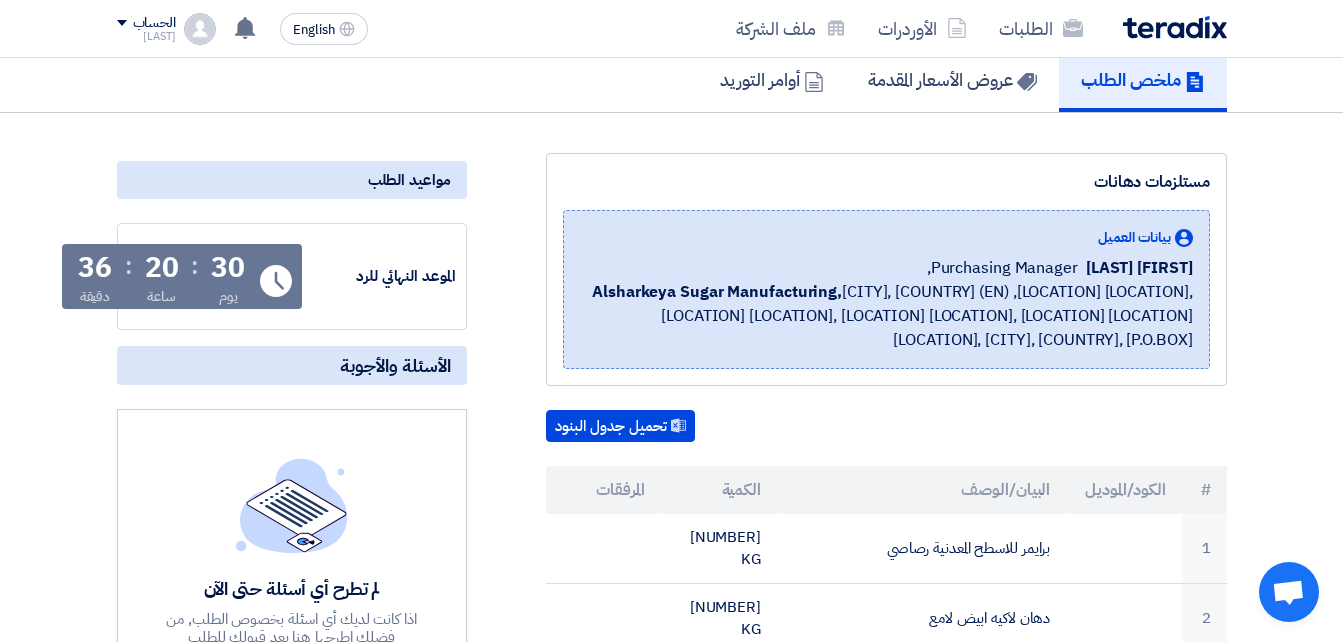 scroll, scrollTop: 100, scrollLeft: 0, axis: vertical 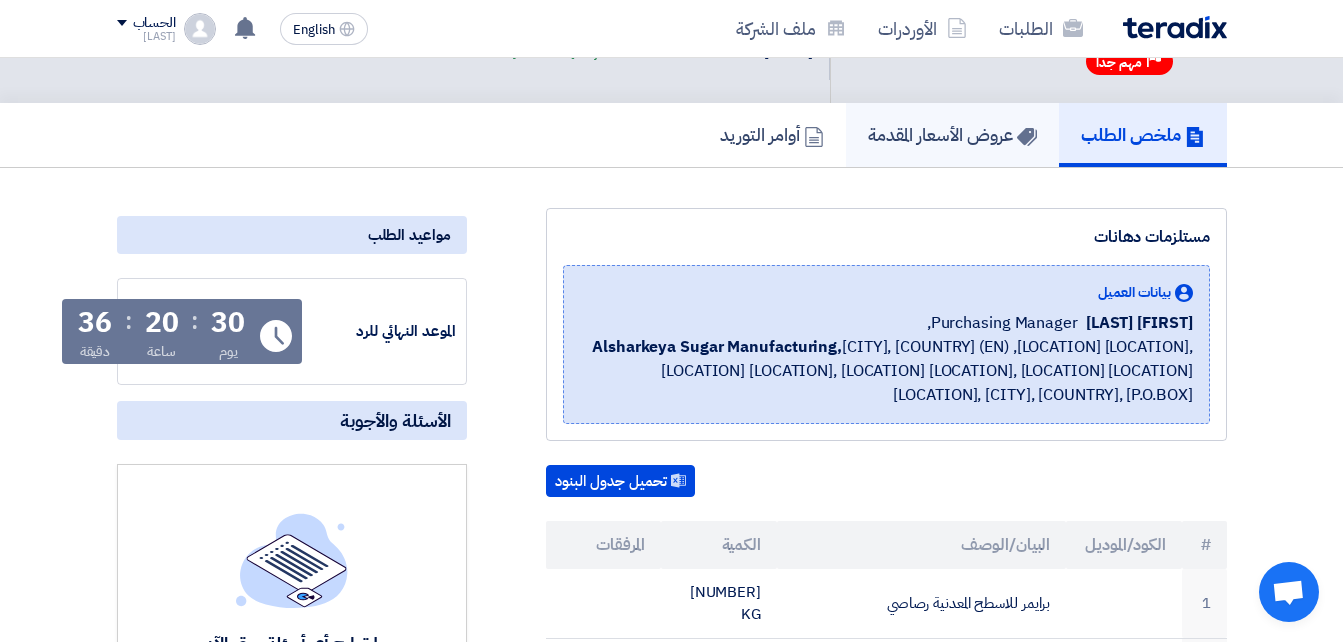 click on "عروض الأسعار المقدمة" 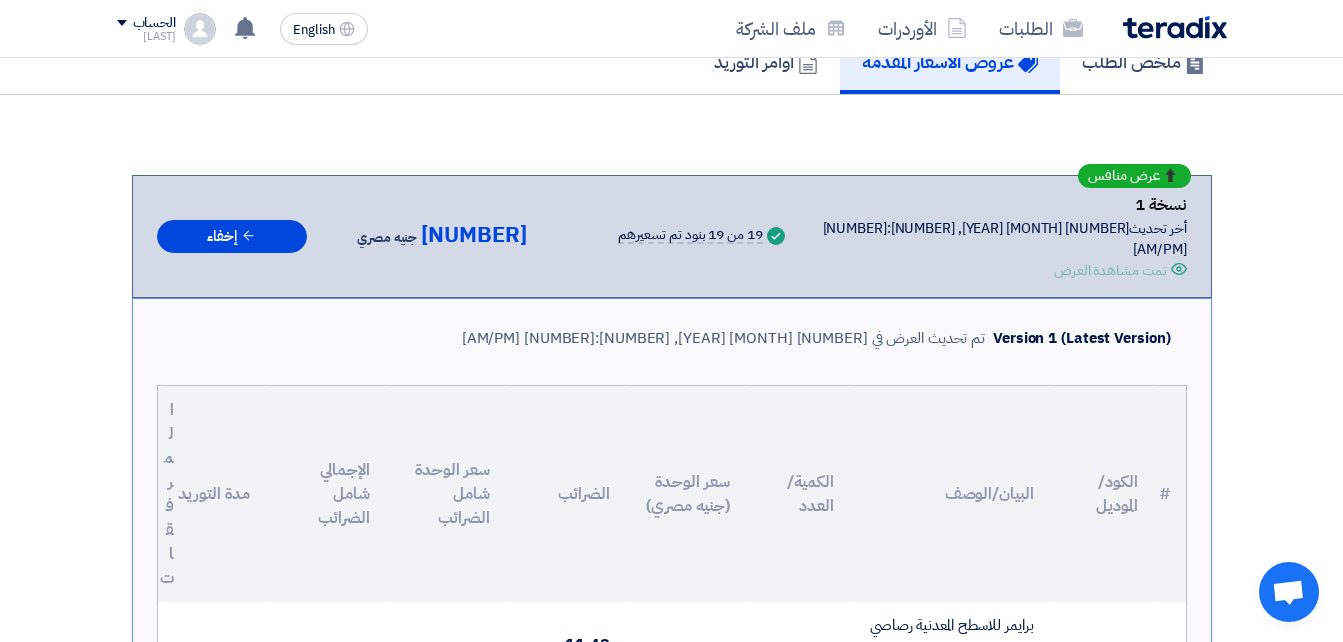 scroll, scrollTop: 300, scrollLeft: 0, axis: vertical 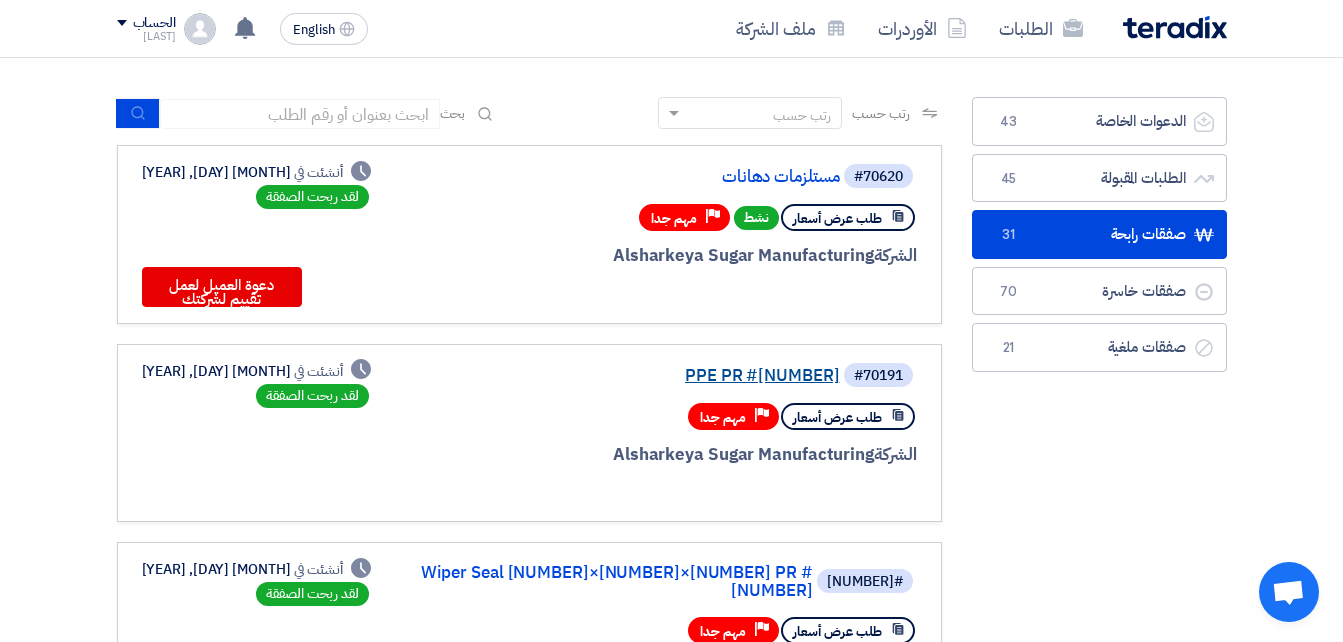 click on "PPE PR #[NUMBER]" 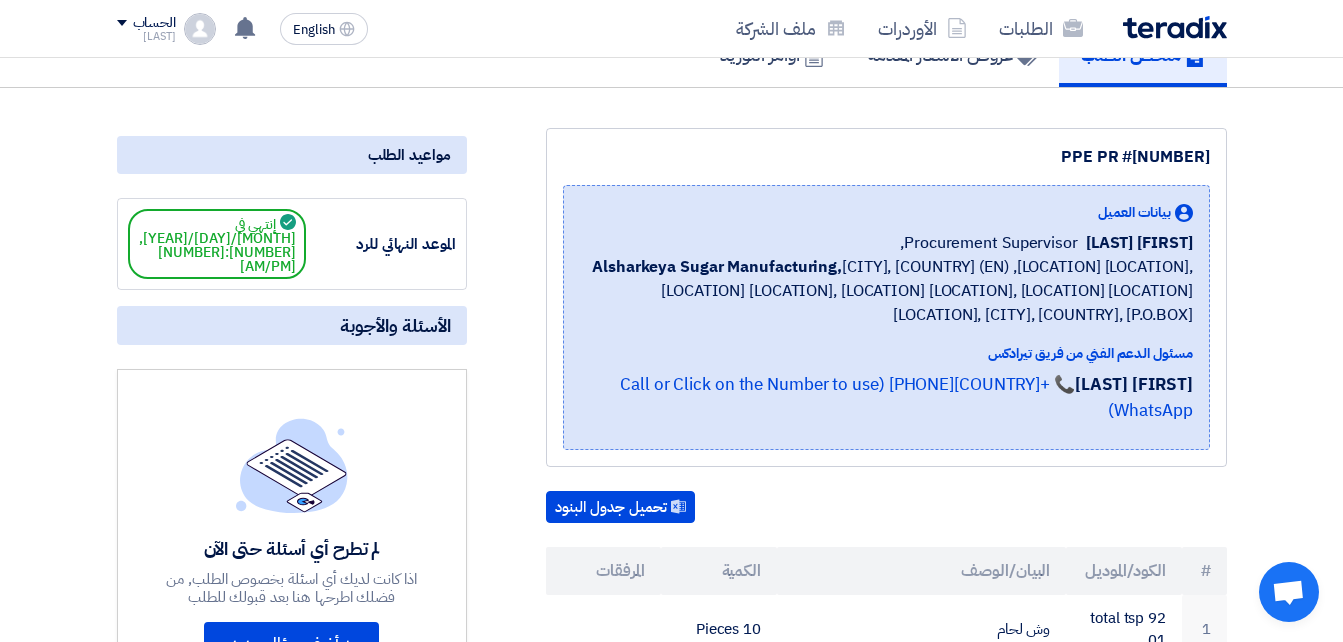 scroll, scrollTop: 100, scrollLeft: 0, axis: vertical 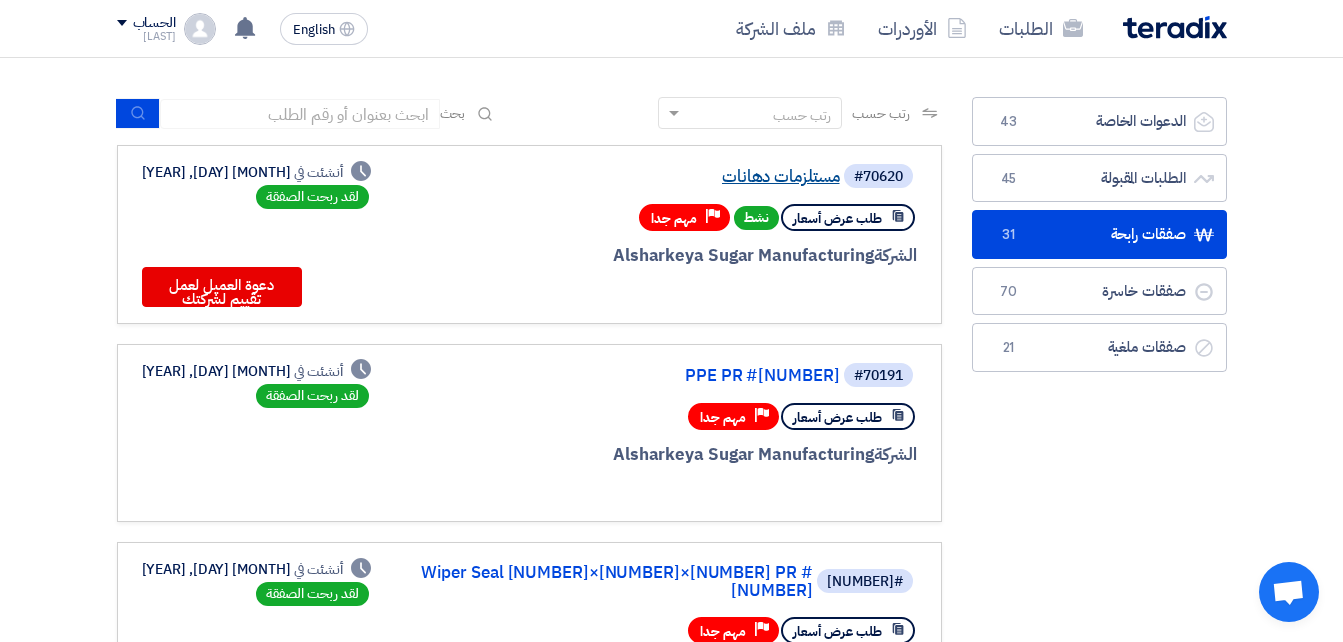 click on "مستلزمات دهانات" 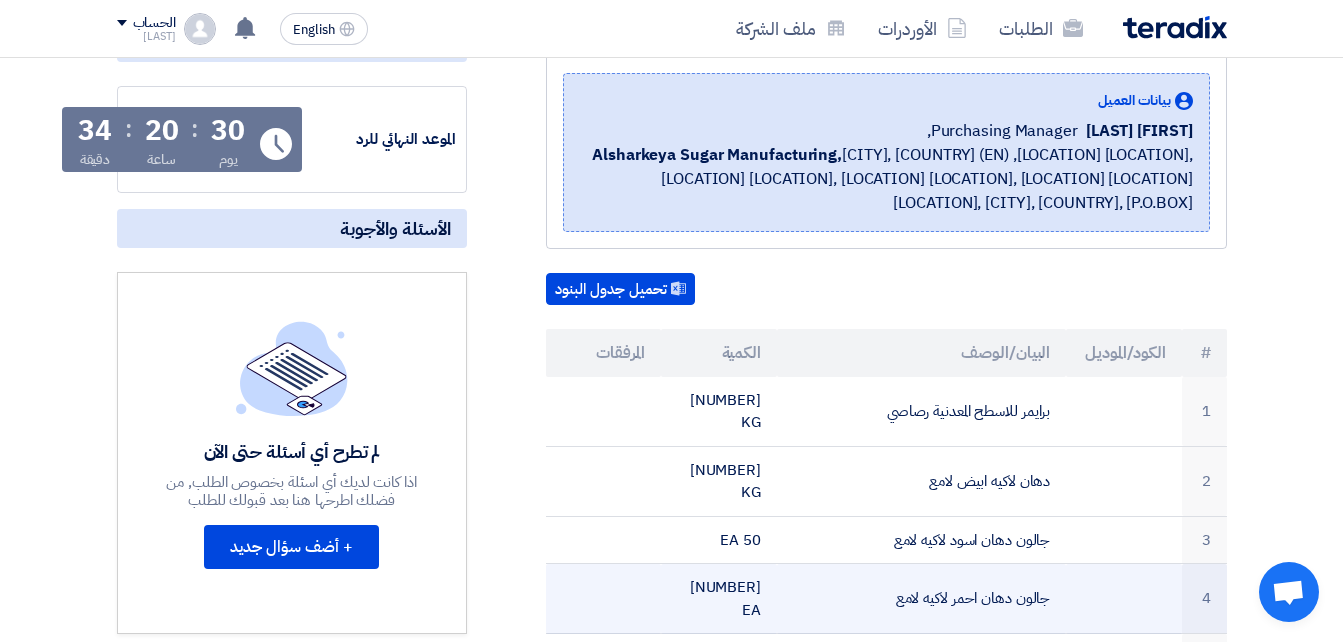 scroll, scrollTop: 100, scrollLeft: 0, axis: vertical 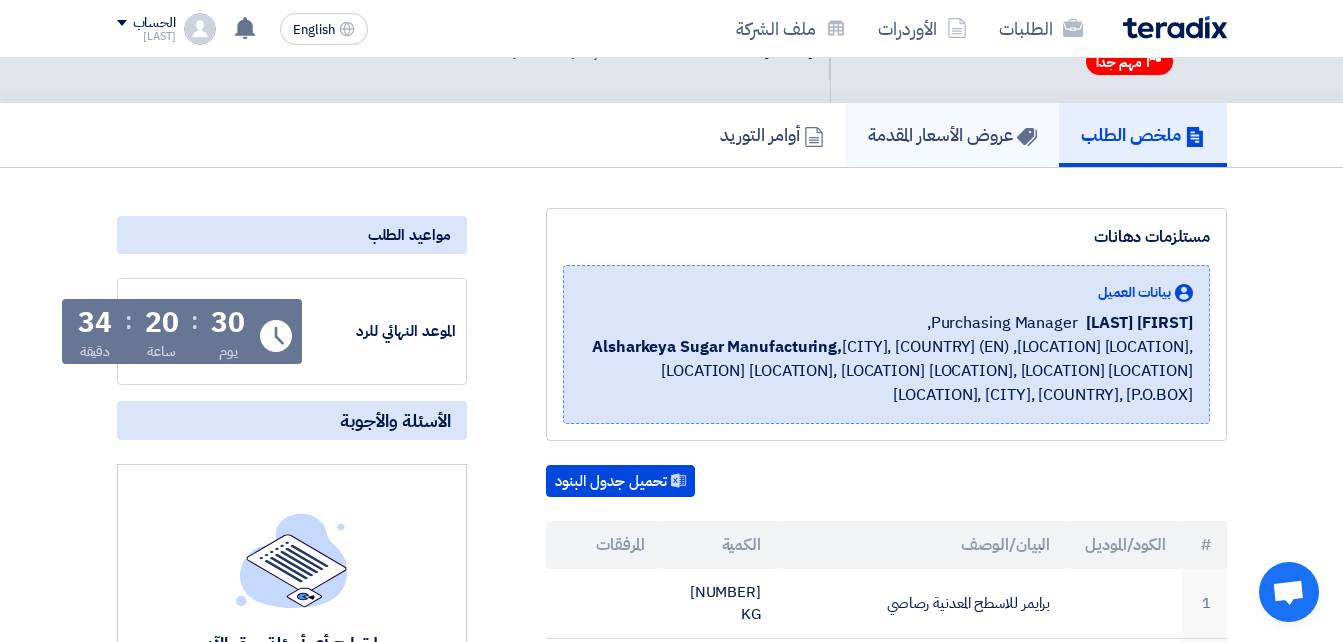 click on "عروض الأسعار المقدمة" 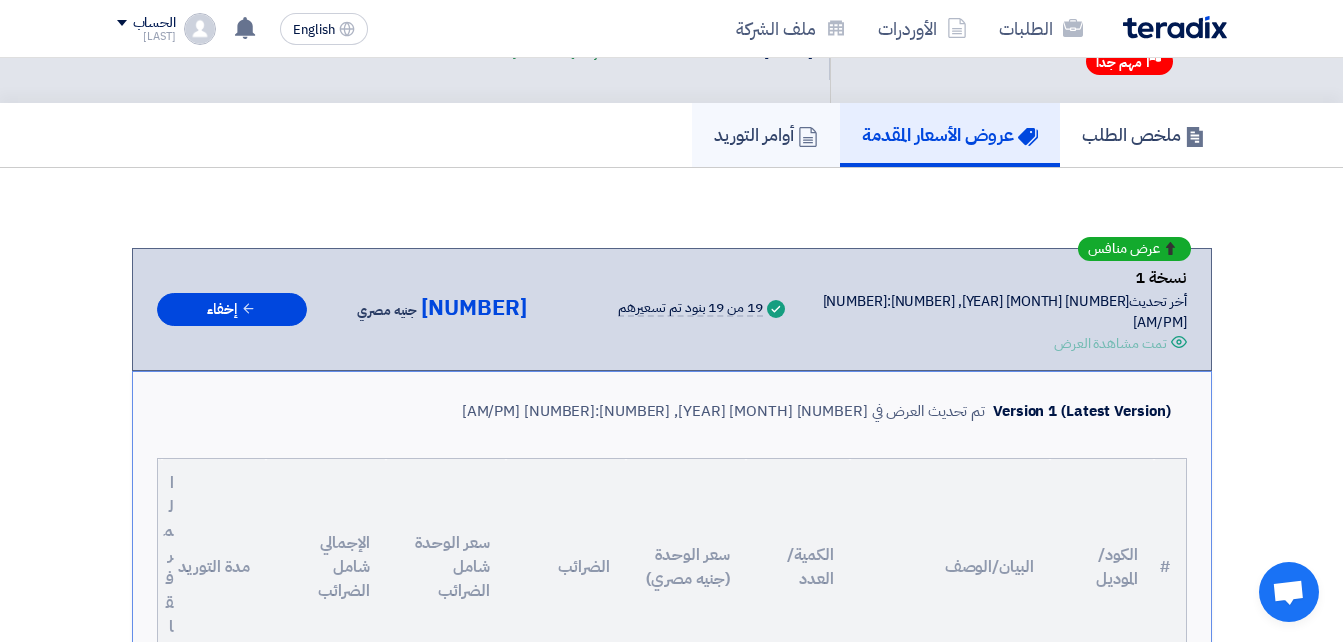click on "أوامر التوريد" 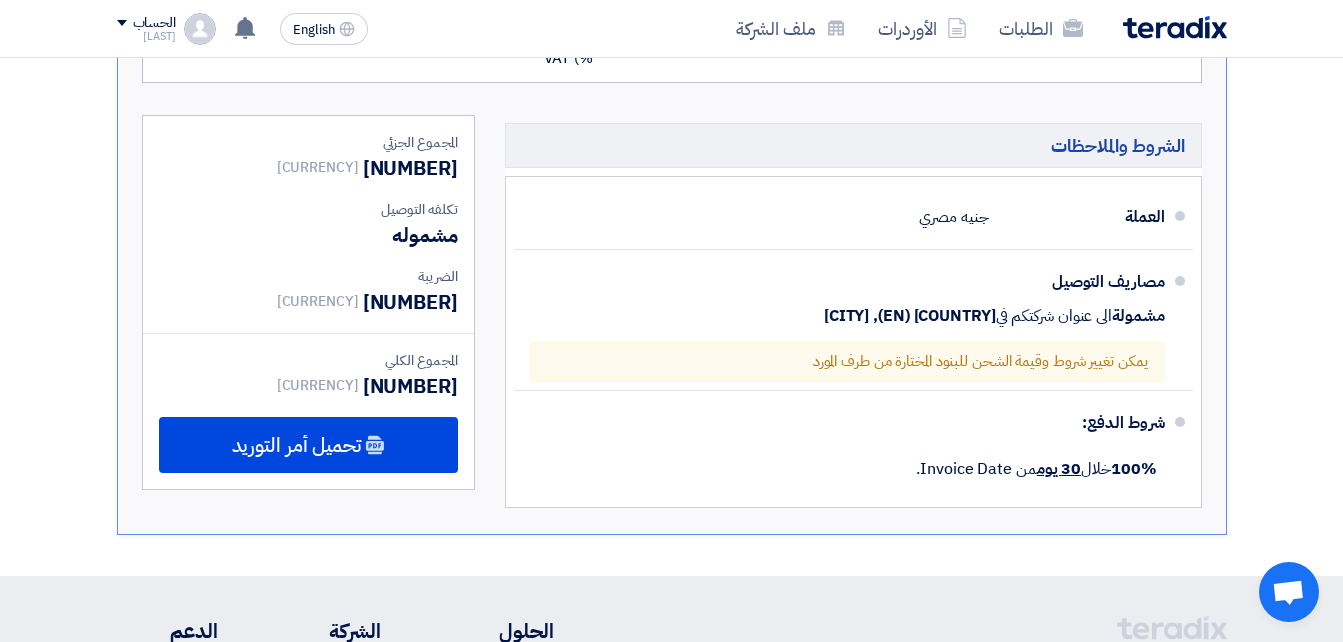 scroll, scrollTop: 1700, scrollLeft: 0, axis: vertical 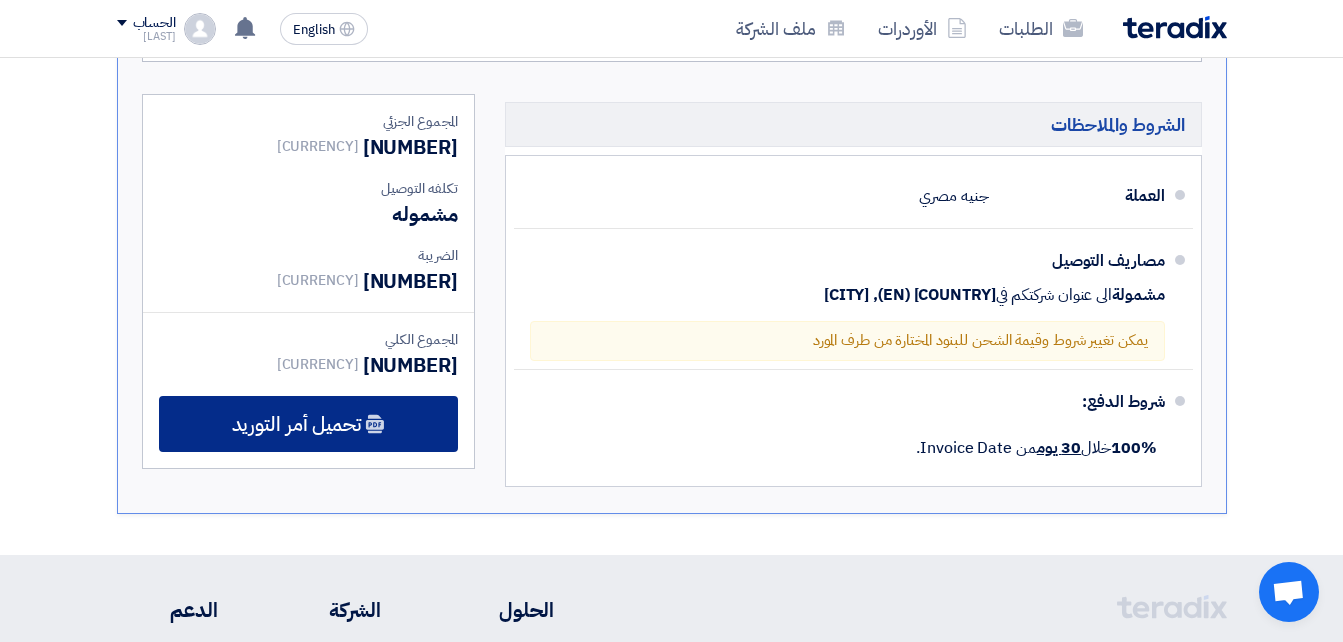 click on "تحميل أمر التوريد" at bounding box center [296, 424] 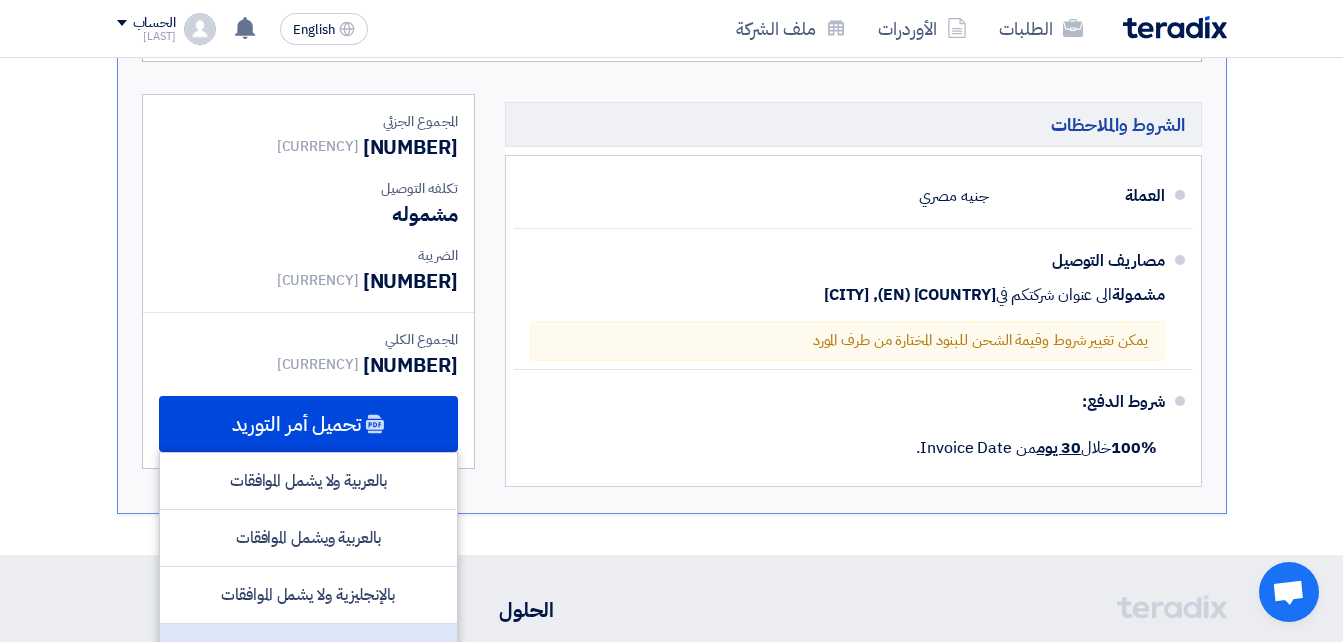 click on "بالإنجليزية ويشمل الموافقات" at bounding box center (308, 652) 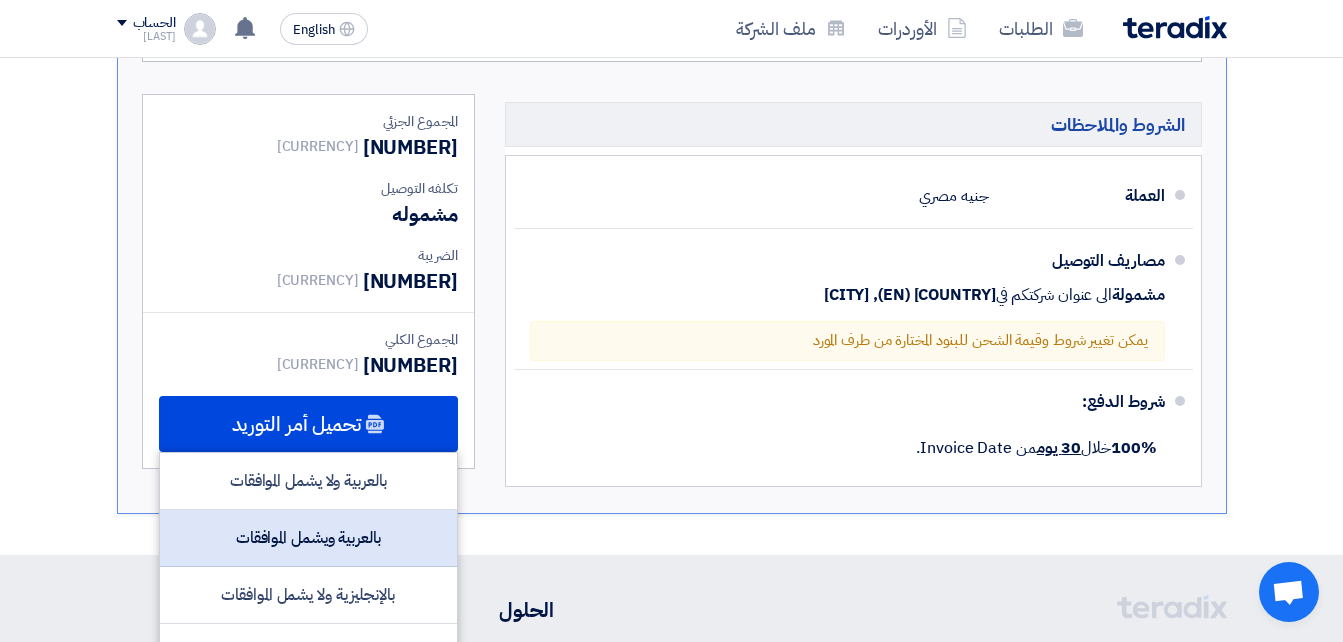 click on "بالعربية ويشمل الموافقات" at bounding box center [308, 538] 